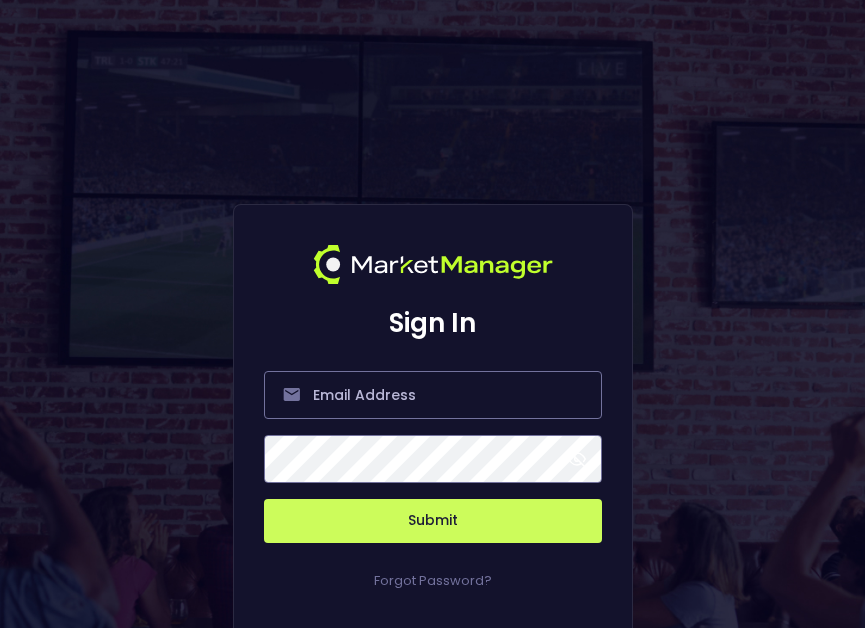 scroll, scrollTop: 0, scrollLeft: 0, axis: both 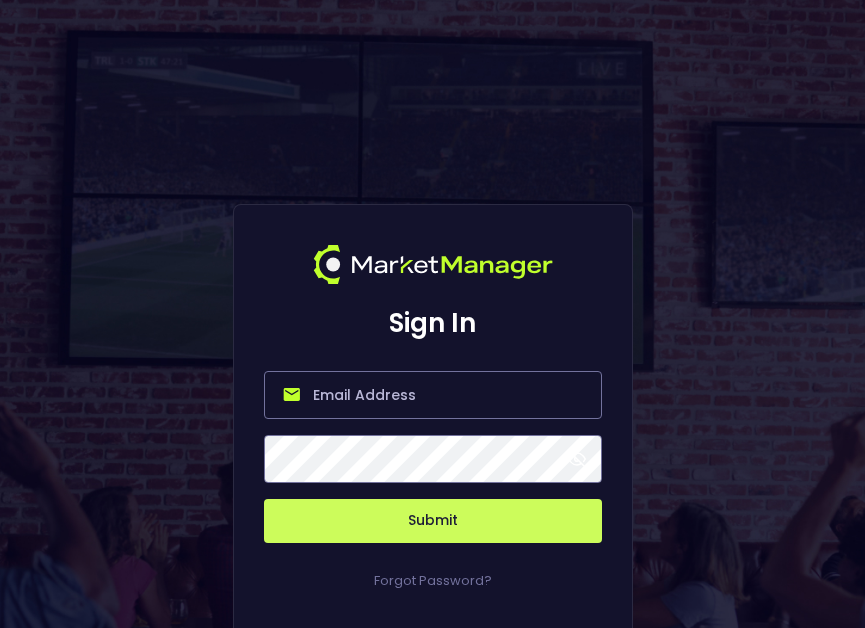 type on "[PERSON_NAME][EMAIL_ADDRESS][DOMAIN_NAME]" 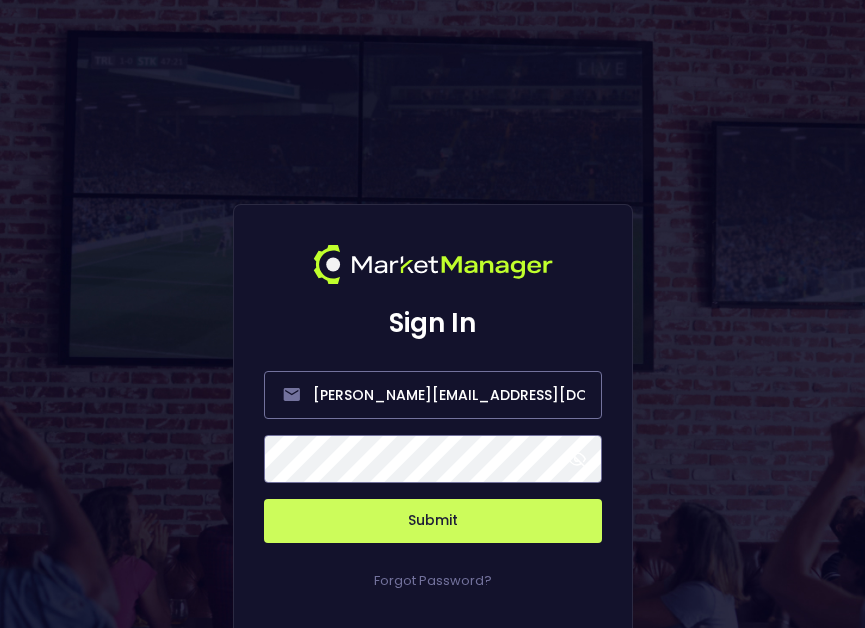 click on "Submit" at bounding box center [433, 521] 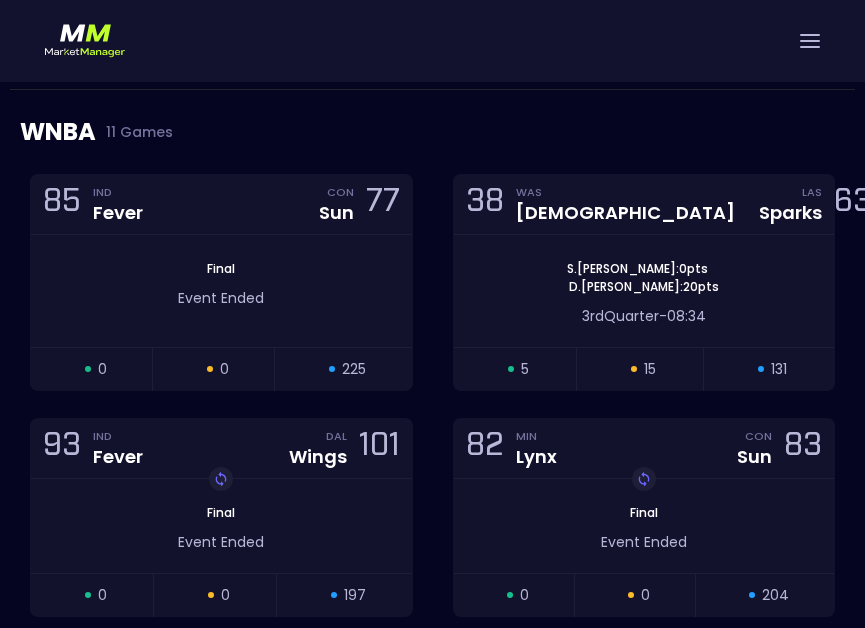 scroll, scrollTop: 1102, scrollLeft: 0, axis: vertical 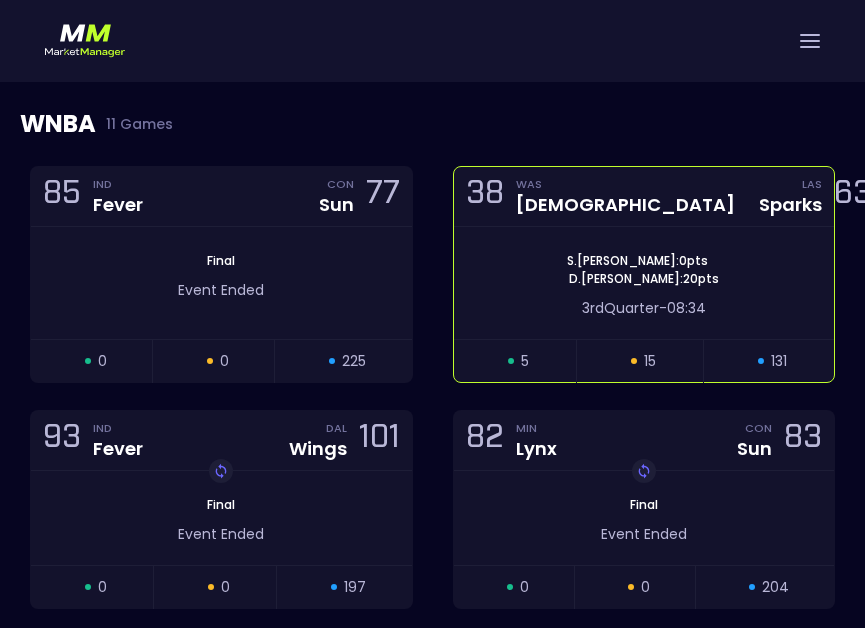 click on "S .  Sutton :  0  pts D .  Hamby :  20  pts" at bounding box center [644, 270] 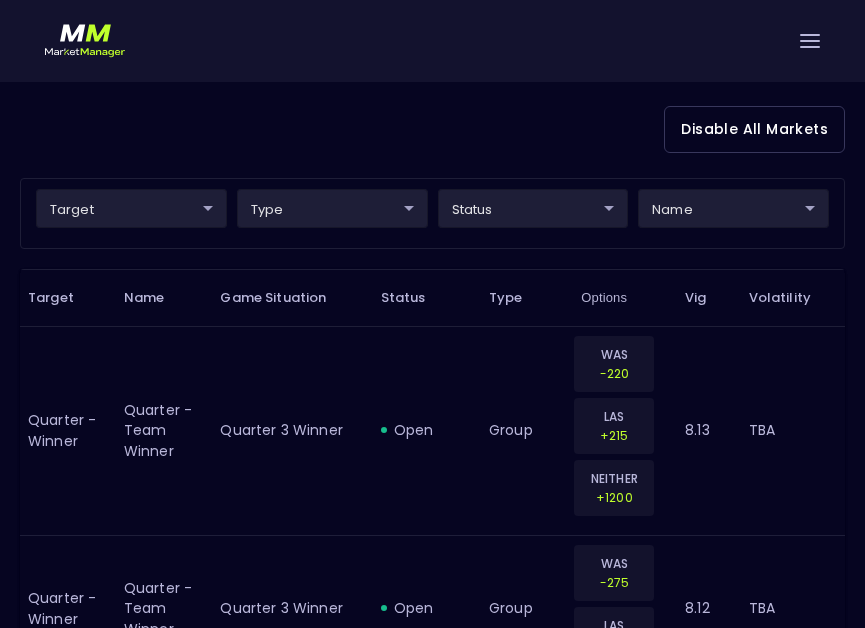 scroll, scrollTop: 477, scrollLeft: 0, axis: vertical 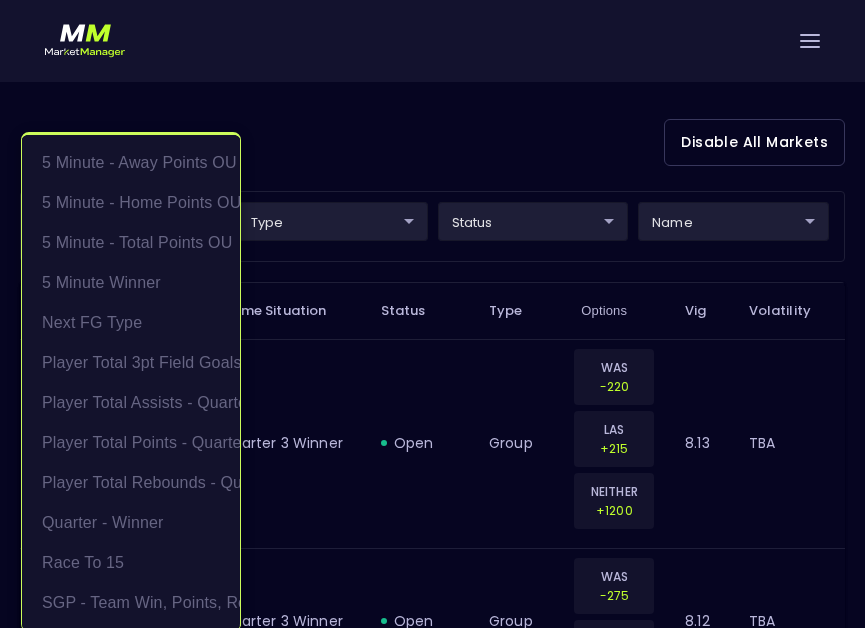 click on "Live Markets Market Configuration Profiles History Kelly   Pracht nVenue Settings Support Logout   Version 1.31  Powered by nVenue < All Games Tuesday ,  July   15 th 10:11:40 PM Current Profile Matt 0a763355-b225-40e6-8c79-2dda4ec7b2cf Select Target Market Status Type Vig Volatility Options Close 38 WAS Mystics LAS Sparks 63 S .  Sutton :  0  pts D .  Hamby :  20  pts 3rd  Quarter  -  08:29 open 8 suspended 21 closed 17 Disable All Markets target ​ ​ type ​ ​ status ​ ​ name ​ ​ Target Name Game Situation Status Type Options Vig Volatility Quarter - Winner Quarter - Team Winner Quarter 3 Winner  open group WAS -220 LAS +215 NEITHER +1200 8.13 TBA Quarter - Winner Quarter - Team Winner Quarter 3 Winner  open group WAS -275 LAS +185 8.12 TBA Quarter - Winner Quarter - Team Winner Quarter 3 Winner  suspended group WAS -190 LAS +190 NEITHER +1100 8.11 TBA Quarter - Winner Quarter - Team Winner Quarter 3 Winner  suspended group WAS -235 LAS +165 8.12 TBA Next FG Type Next Field Goal Made open +250" at bounding box center (432, 2057) 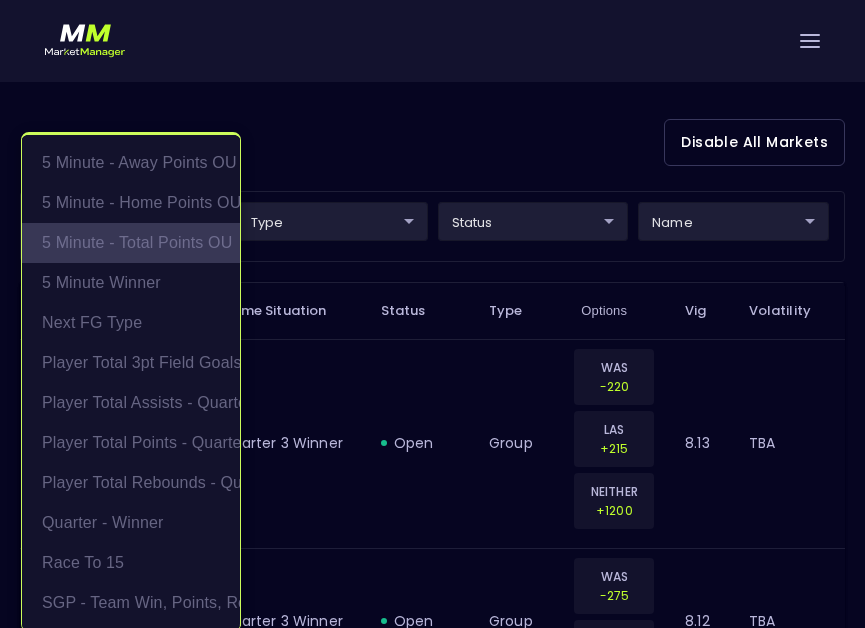 click on "5 Minute - Total Points OU" at bounding box center [131, 243] 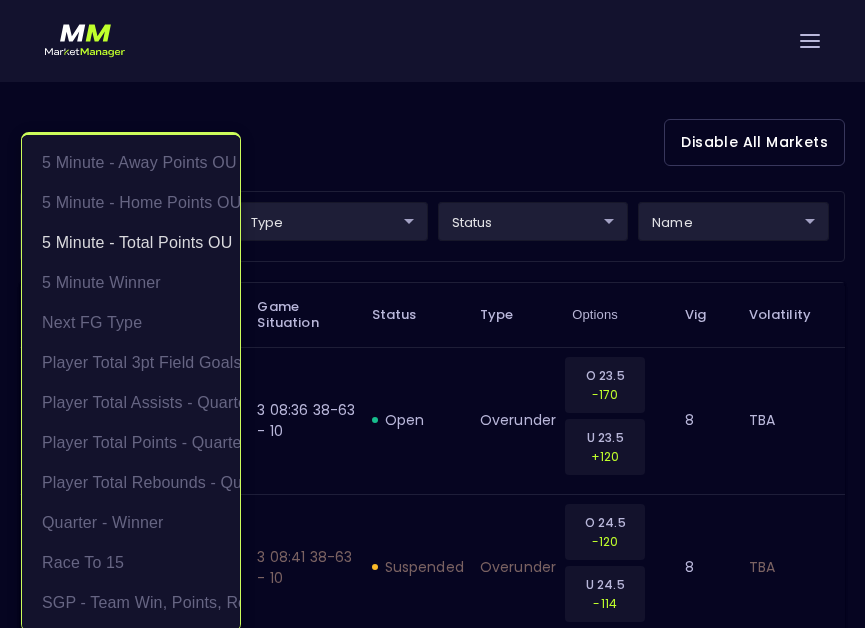 scroll, scrollTop: 3, scrollLeft: 0, axis: vertical 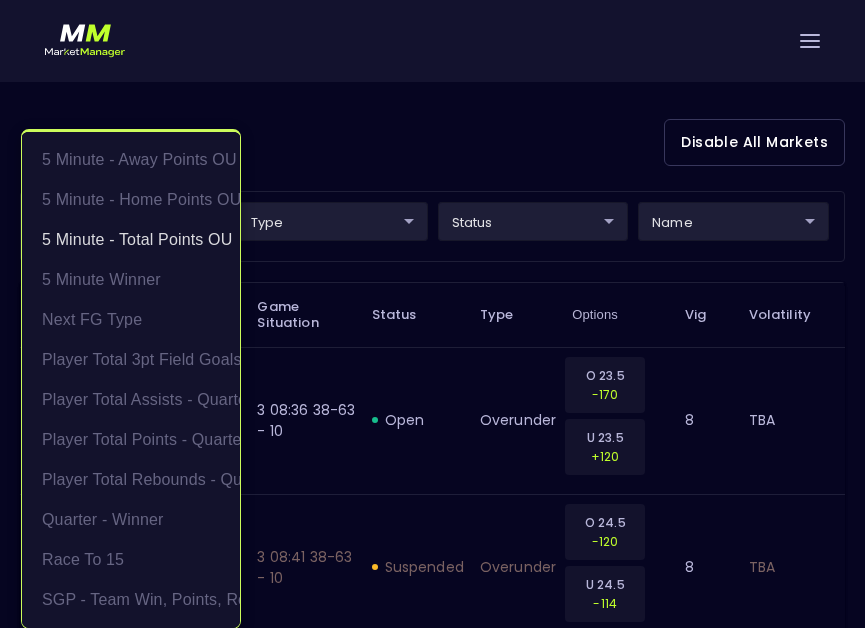 click at bounding box center [432, 314] 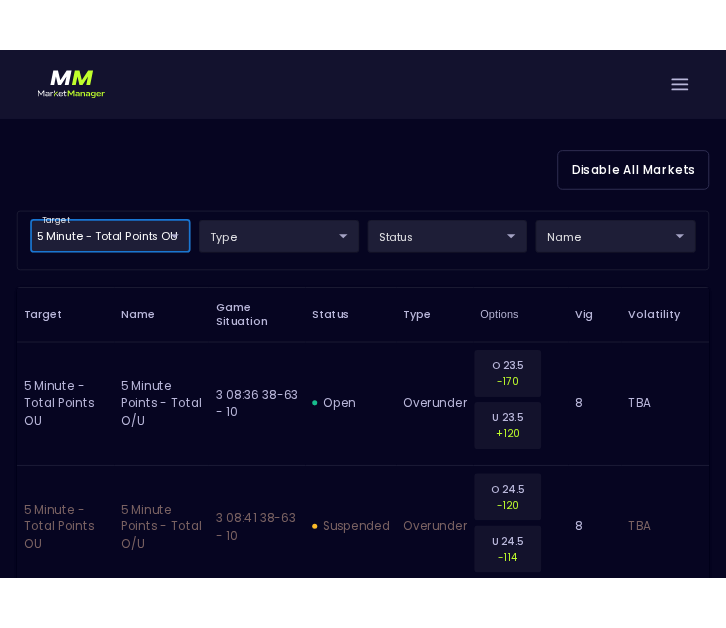 scroll, scrollTop: 0, scrollLeft: 0, axis: both 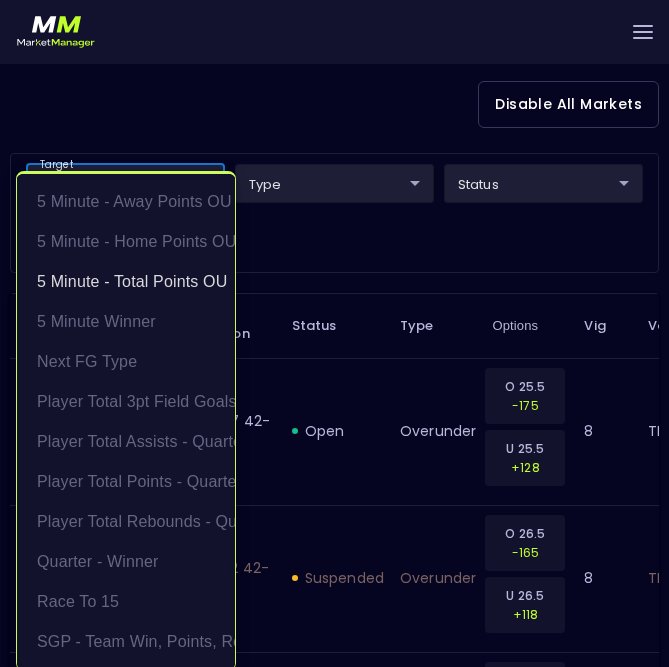 click on "Live Markets Market Configuration Profiles History Kelly   Pracht nVenue Settings Support Logout   Version 1.31  Powered by nVenue < All Games Tuesday ,  July   15 th 10:13:37 PM Current Profile Matt 0a763355-b225-40e6-8c79-2dda4ec7b2cf Select Target Market Status Type Vig Volatility Options Close 42 WAS Mystics LAS Sparks 65 S .  Sutton :  0  pts D .  Hamby :  20  pts 3rd  Quarter  -  07:31 open 1 suspended 5 closed 0 Disable All Markets target 5 Minute - Total Points OU 5 Minute - Total Points OU ​ type ​ ​ status ​ ​ name ​ ​ Target Name Game Situation Status Type Options Vig Volatility 5 Minute - Total Points OU 5 minute points - total O/U 3 07:37 42-65 - 16  open overunder O 25.5 -175 U 25.5 +128 8 TBA 5 Minute - Total Points OU 5 minute points - total O/U 3 07:52 42-65 - 16  suspended overunder O 26.5 -165 U 26.5 +118 8 TBA 5 Minute - Total Points OU 5 minute points - total O/U 3 08:08 40-65 - 14  suspended overunder O 26.5 -118 U 26.5 -118 8 TBA 5 Minute - Total Points OU suspended O 25.5" at bounding box center (334, 427) 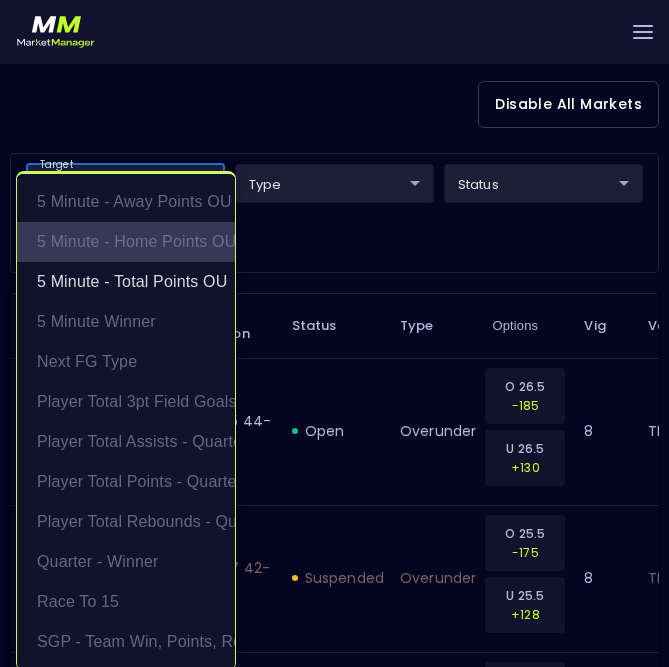 click on "5 Minute - Home Points OU" at bounding box center (126, 242) 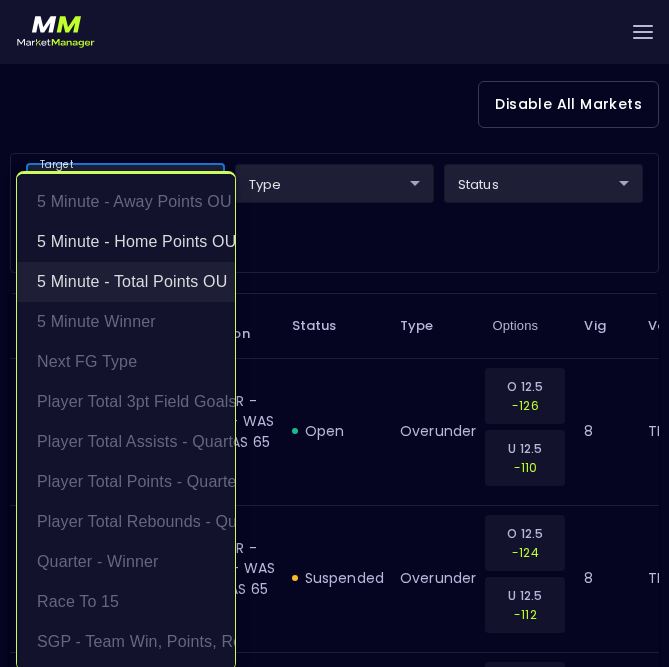 click on "5 Minute - Total Points OU" at bounding box center (126, 282) 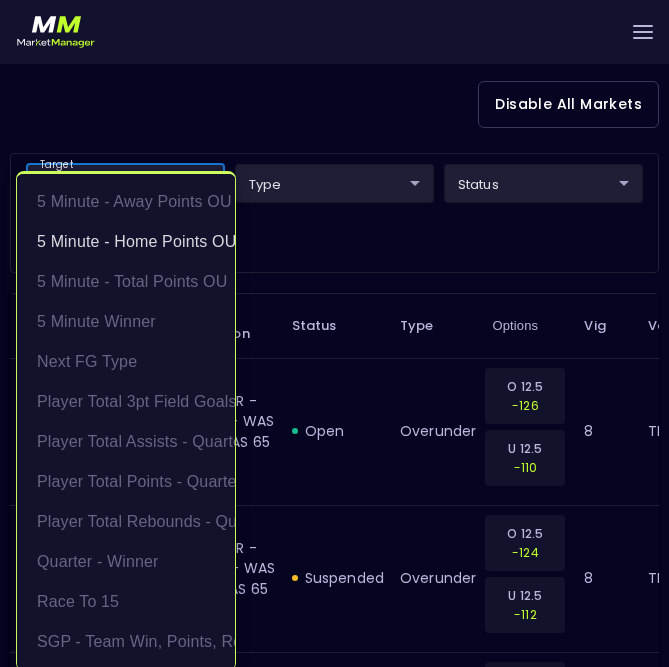 scroll, scrollTop: 3, scrollLeft: 0, axis: vertical 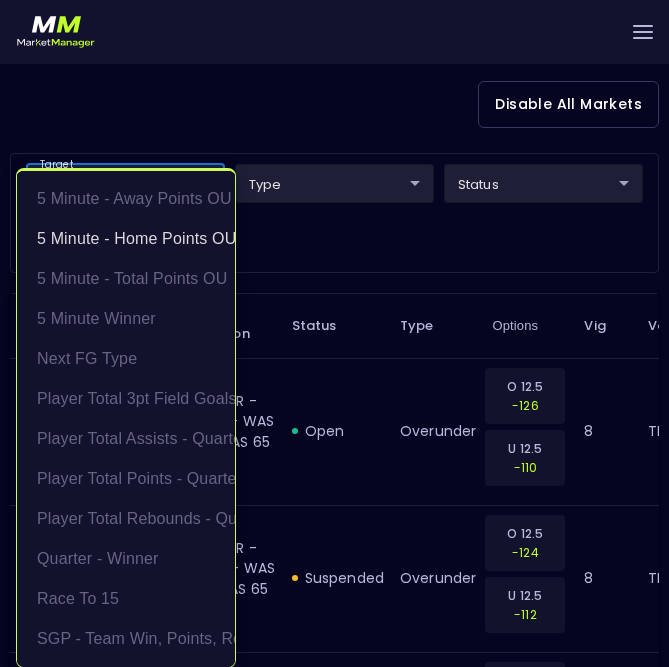 click at bounding box center [334, 333] 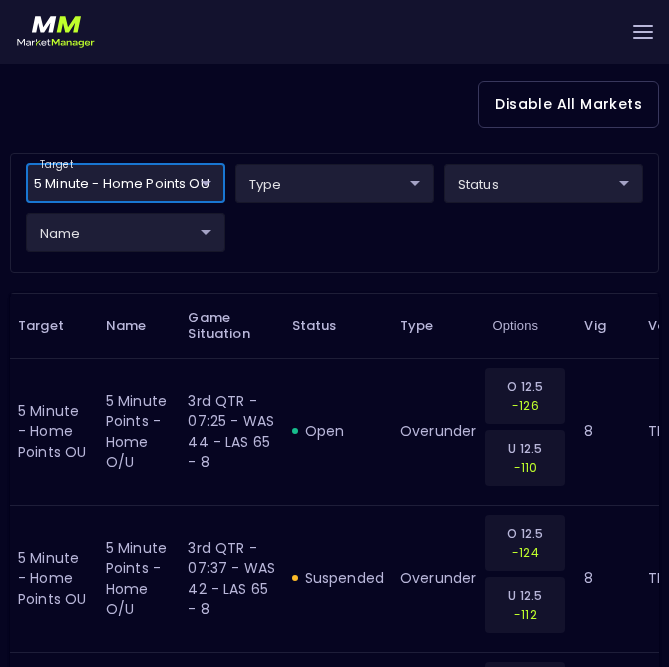 scroll, scrollTop: 0, scrollLeft: 0, axis: both 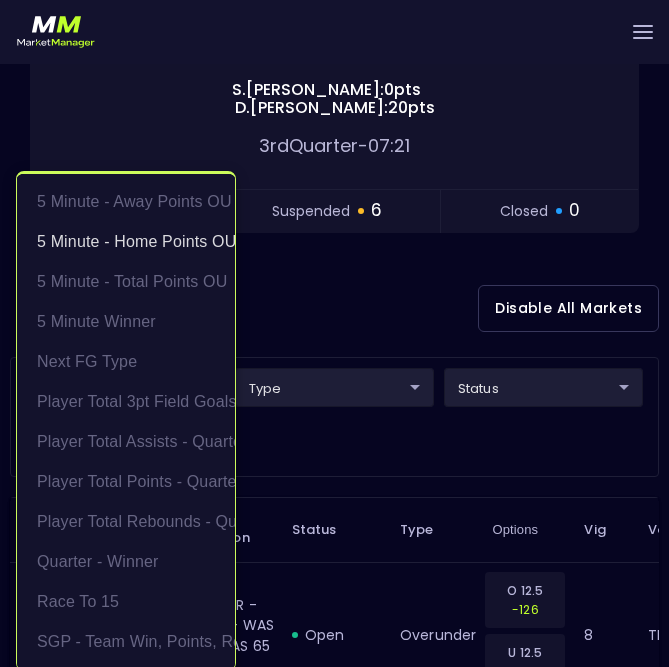 click on "Live Markets Market Configuration Profiles History Kelly   Pracht nVenue Settings Support Logout   Version 1.31  Powered by nVenue < All Games Tuesday ,  July   15 th 10:13:49 PM Current Profile Matt 0a763355-b225-40e6-8c79-2dda4ec7b2cf Select Target Market Status Type Vig Volatility Options Close 44 WAS Mystics LAS Sparks 65 S .  Sutton :  0  pts D .  Hamby :  20  pts 3rd  Quarter  -  07:21 open 1 suspended 6 closed 0 Disable All Markets target 5 Minute - Home Points OU 5 Minute - Home Points OU ​ type ​ ​ status ​ ​ name ​ ​ Target Name Game Situation Status Type Options Vig Volatility 5 Minute - Home Points OU 5 minute points - home O/U 3rd QTR - 07:25 - WAS 44 - LAS 65 - 8  open overunder O 12.5 -126 U 12.5 -110 8 TBA 5 Minute - Home Points OU 5 minute points - home O/U 3rd QTR - 07:37 - WAS 42 - LAS 65 - 8  suspended overunder O 12.5 -124 U 12.5 -112 8 TBA 5 Minute - Home Points OU 5 minute points - home O/U 3rd QTR - 07:52 - WAS 42 - LAS 65 - 8  suspended overunder O 13.5 -116 U 13.5 -118" at bounding box center [334, 705] 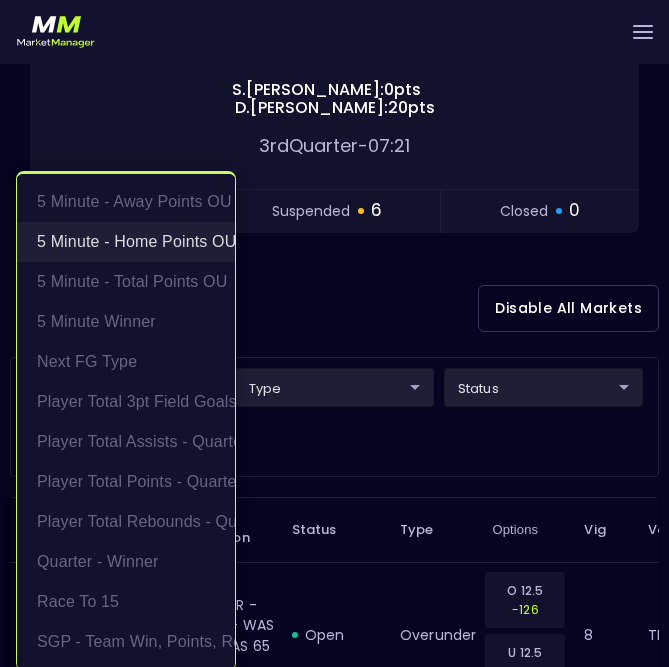 click on "5 Minute - Home Points OU" at bounding box center (126, 242) 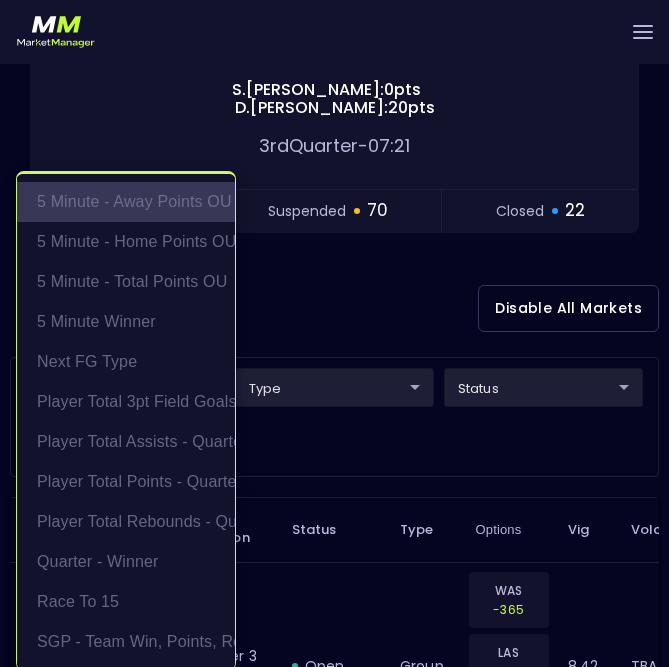 click on "5 Minute - Away Points OU" at bounding box center [126, 202] 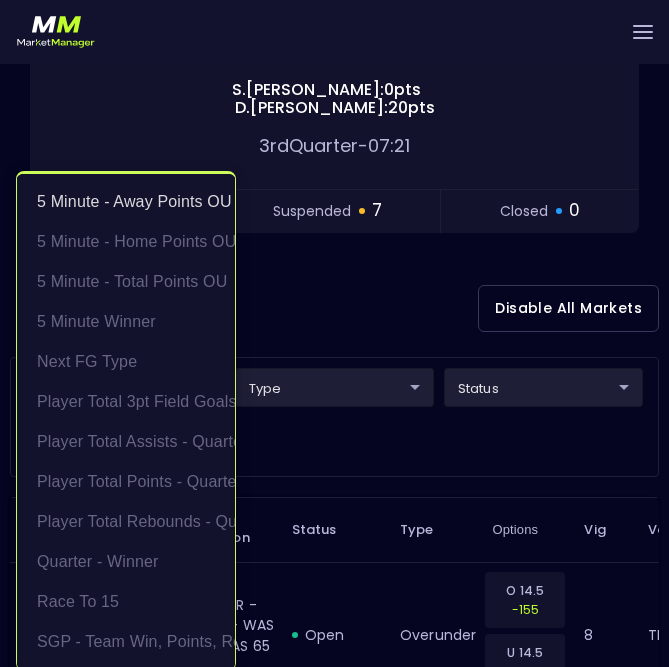 scroll, scrollTop: 3, scrollLeft: 0, axis: vertical 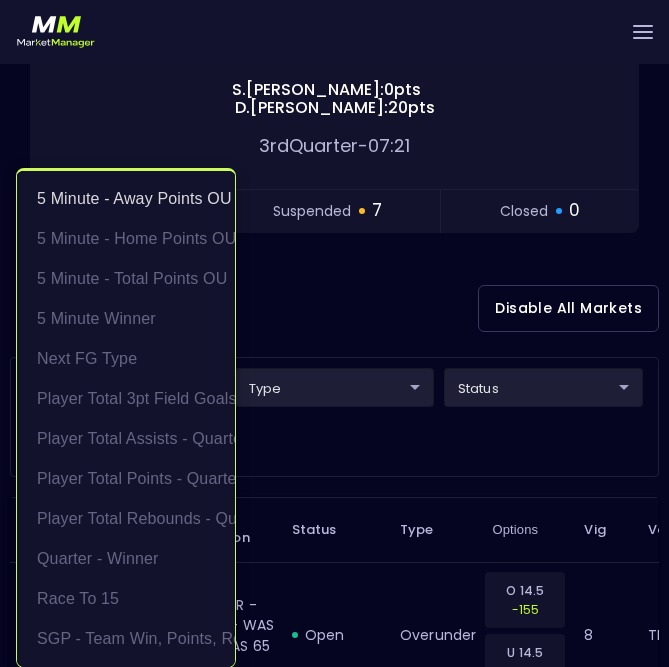 click at bounding box center (334, 333) 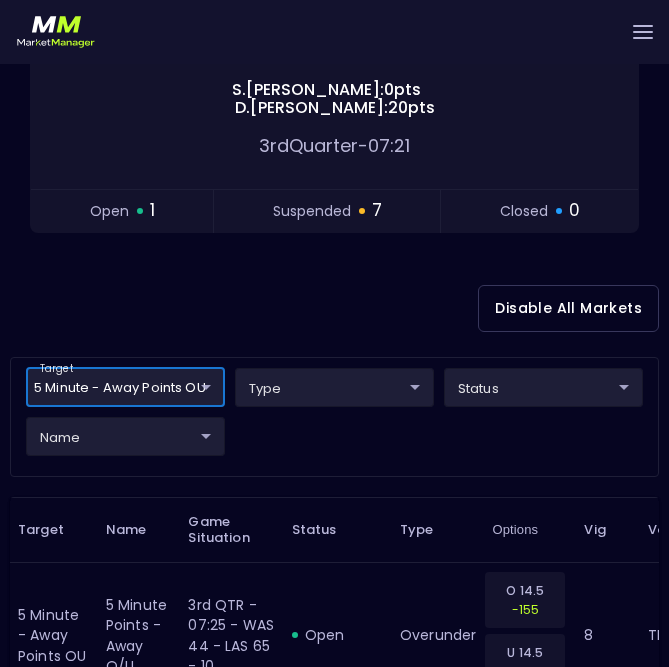 scroll, scrollTop: 0, scrollLeft: 0, axis: both 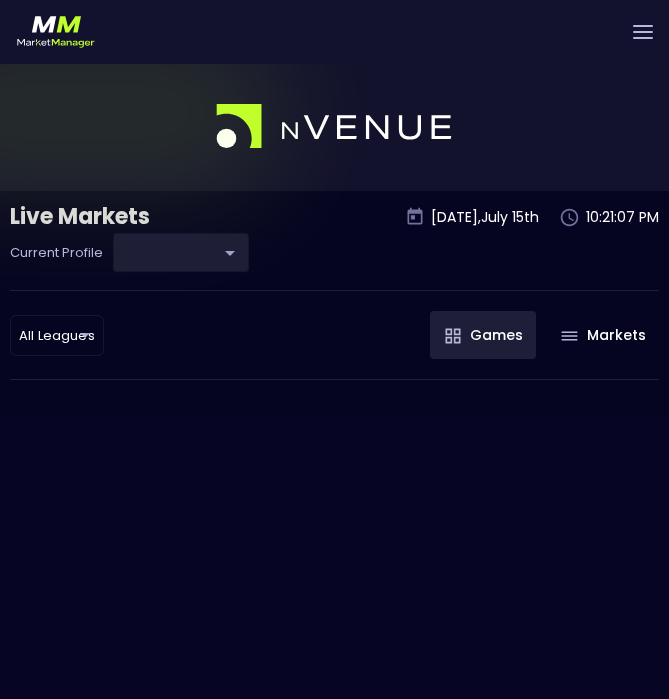 type on "0a763355-b225-40e6-8c79-2dda4ec7b2cf" 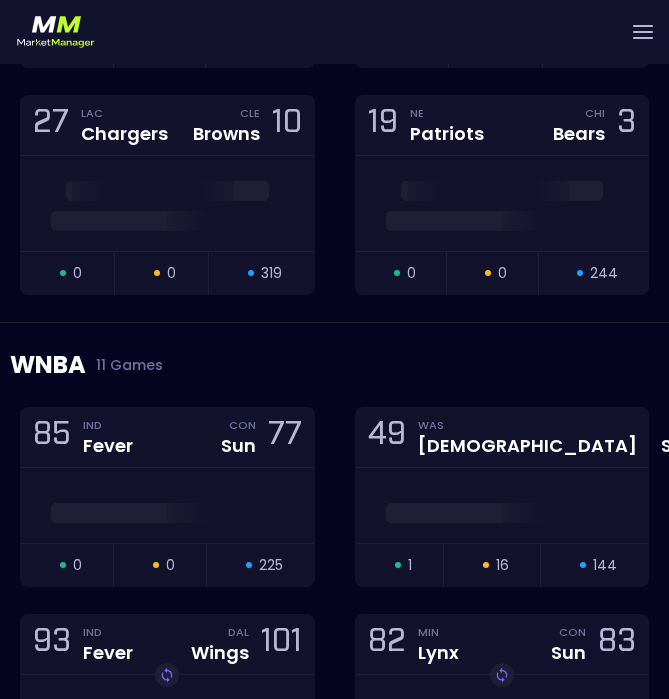 scroll, scrollTop: 894, scrollLeft: 0, axis: vertical 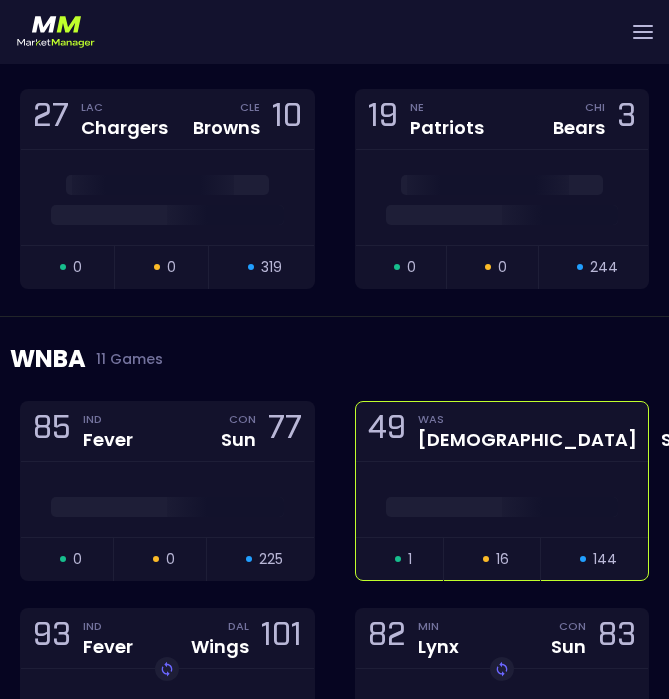 click at bounding box center (502, 499) 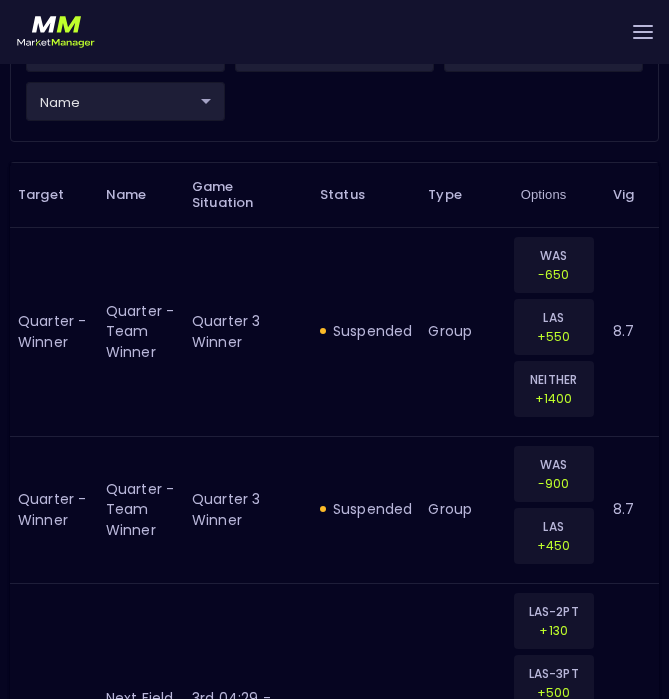 scroll, scrollTop: 586, scrollLeft: 0, axis: vertical 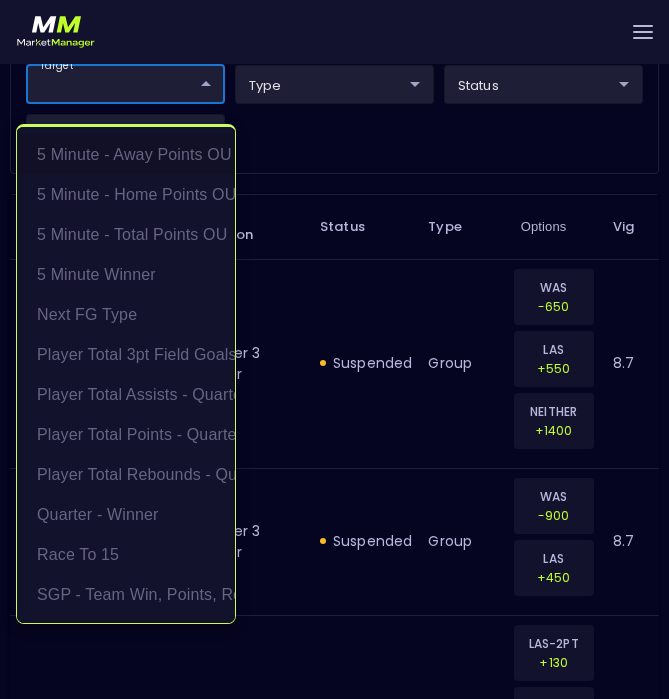 click on "Live Markets Market Configuration Profiles History [PERSON_NAME] nVenue Settings Support Logout   Version 1.31  Powered by nVenue < All Games [DATE] 10:21:17 PM Current Profile [PERSON_NAME] 0a763355-b225-40e6-8c79-2dda4ec7b2cf Select Target Market Status Type Vig Volatility Options Close 49 WAS Mystics LAS Sparks 68 open 1 suspended 22 closed 16 Disable All Markets target ​ ​ type ​ ​ status ​ ​ name ​ ​ Target Name Game Situation Status Type Options Vig Volatility Quarter - Winner Quarter - Team Winner Quarter 3 Winner  suspended group WAS -650 LAS +550 NEITHER +1400 8.7 TBA Quarter - Winner Quarter - Team Winner Quarter 3 Winner  suspended group WAS -900 LAS +450 8.7 TBA Next FG Type Next Field Goal Made 3rd 04:29 - WAS 49 - LAS 68  suspended group LAS-2PT +130 LAS-3PT +500 WAS-2PT +160 WAS-3PT +650 12.5 TBA 5 Minute - Away Points OU 5 minute points - away O/U 3rd QTR - 04:26 - WAS 49 - LAS 68 - 2  open overunder O 11.5 -116 U 11.5 -118 8 TBA 5 Minute - Away Points OU suspended 8 8" at bounding box center (334, 1890) 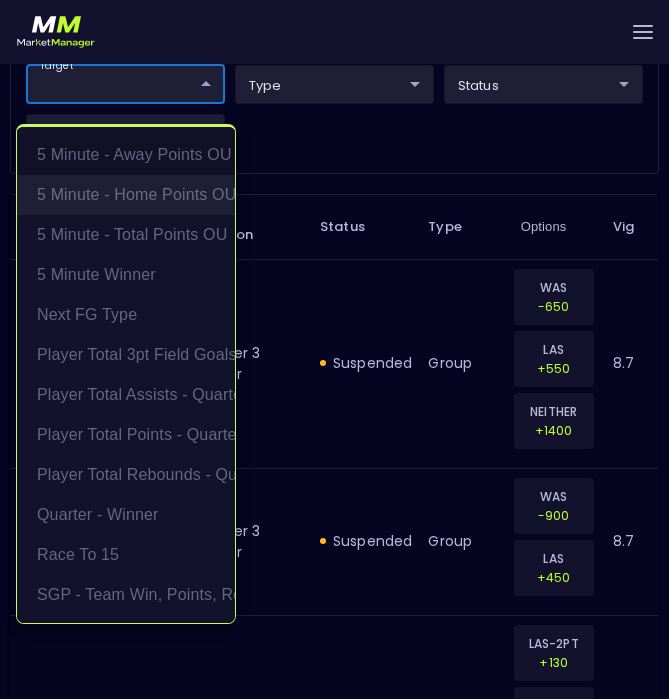 click on "5 Minute - Home Points OU" at bounding box center [126, 195] 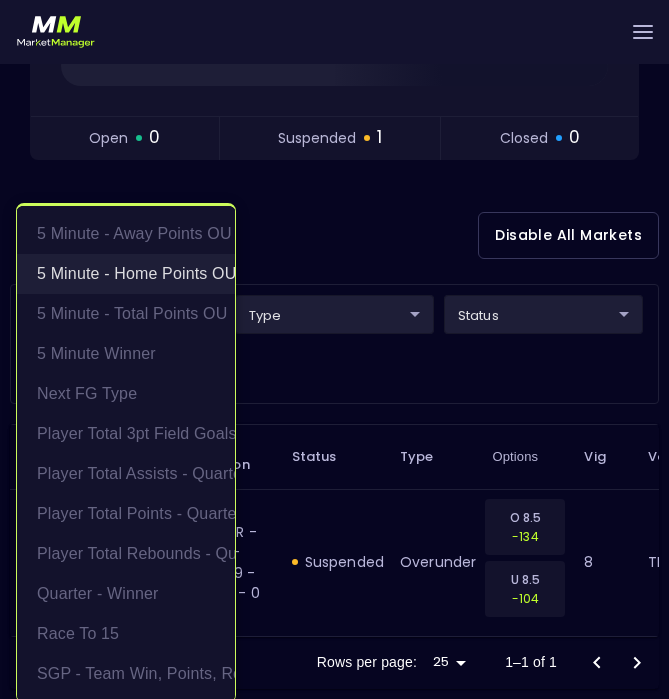 scroll, scrollTop: 355, scrollLeft: 0, axis: vertical 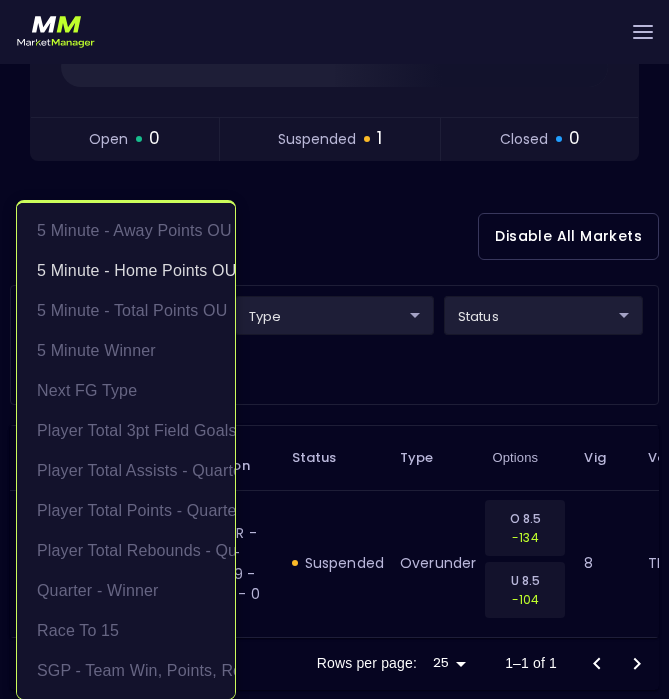 click at bounding box center (334, 349) 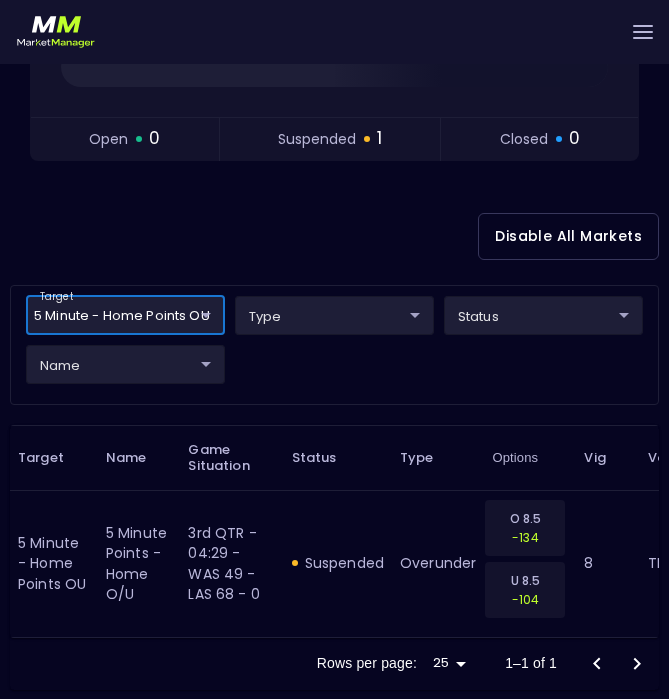 scroll, scrollTop: 0, scrollLeft: 0, axis: both 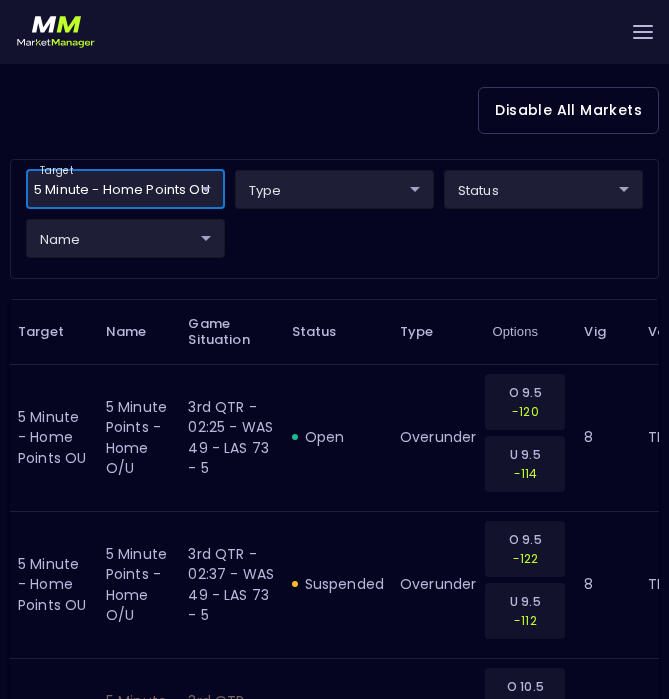 click on "Live Markets Market Configuration Profiles History [PERSON_NAME] nVenue Settings Support Logout   Version 1.31  Powered by nVenue < All Games [DATE] 10:25:26 PM Current Profile [PERSON_NAME] 0a763355-b225-40e6-8c79-2dda4ec7b2cf Select Target Market Status Type Vig Volatility Options Close 49 WAS Mystics LAS Sparks 73 [PERSON_NAME] :  0  pts [PERSON_NAME] :  22  pts 3rd  Quarter  -  02:15 open 1 suspended 8 closed 19 Disable All Markets target 5 Minute - Home Points OU 5 Minute - Home Points OU ​ type ​ ​ status ​ ​ name ​ ​ Target Name Game Situation Status Type Options Vig Volatility 5 Minute - Home Points OU 5 minute points - home O/U 3rd QTR - 02:25 - WAS 49 - LAS 73 - 5  open overunder O 9.5 -120 U 9.5 -114 8 TBA 5 Minute - Home Points OU 5 minute points - home O/U 3rd QTR - 02:37 - WAS 49 - LAS 73 - 5  suspended overunder O 9.5 -122 U 9.5 -112 8 TBA 5 Minute - Home Points OU 5 minute points - home O/U 3rd QTR - 02:56 - WAS 49 - LAS 73 - 5  suspended overunder O 10.5 -124 U 10.5 -112 8 8" at bounding box center (334, 1830) 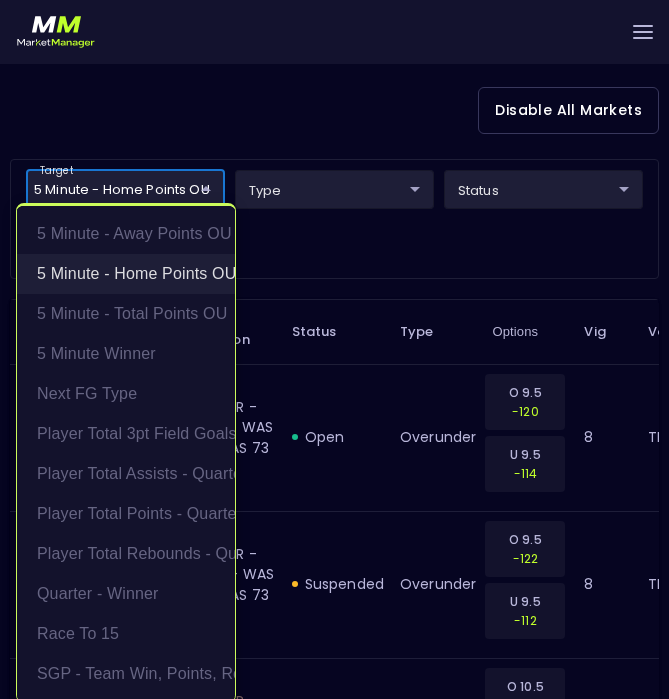 click on "5 Minute - Home Points OU" at bounding box center (126, 274) 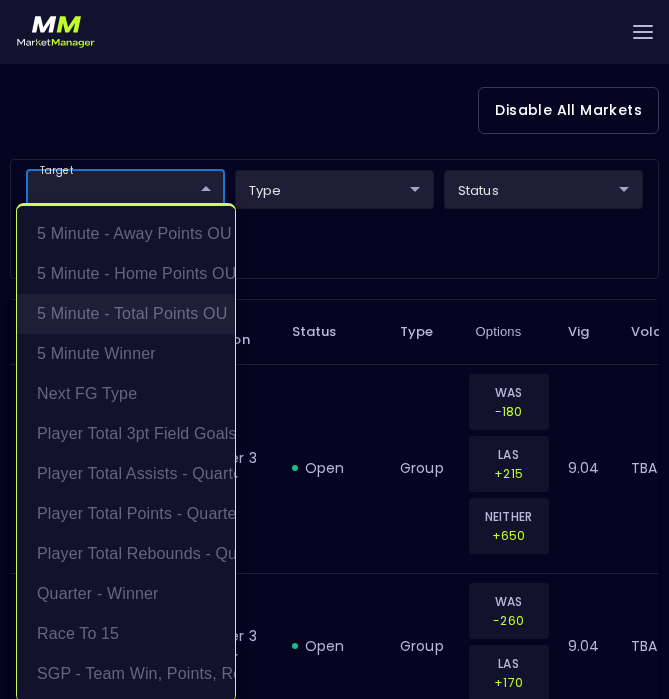 click on "5 Minute - Total Points OU" at bounding box center [126, 314] 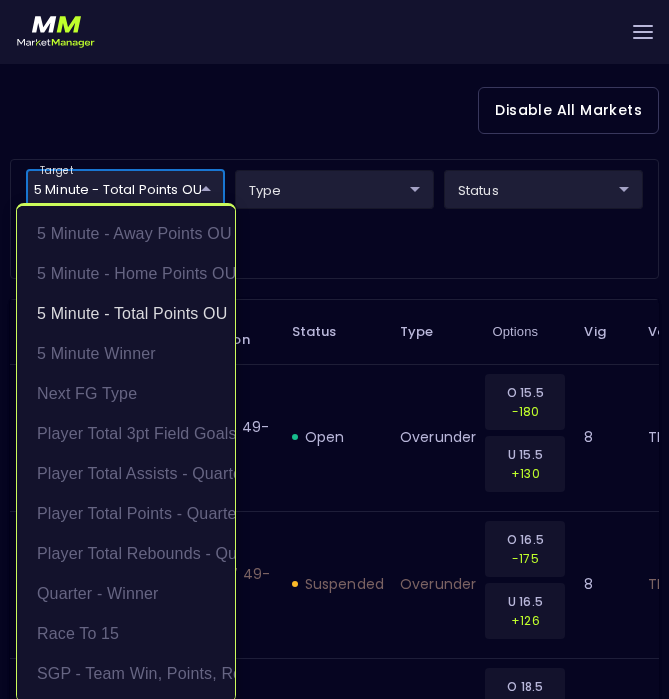 scroll, scrollTop: 3, scrollLeft: 0, axis: vertical 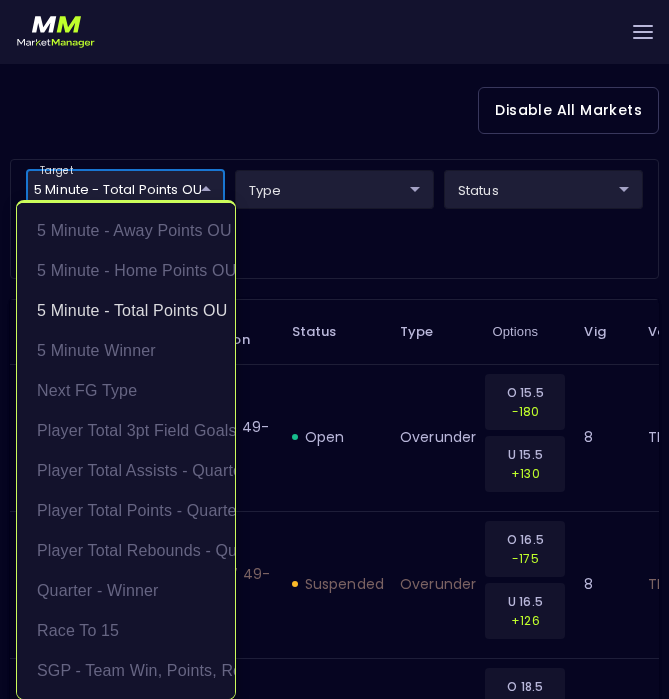 click at bounding box center [334, 349] 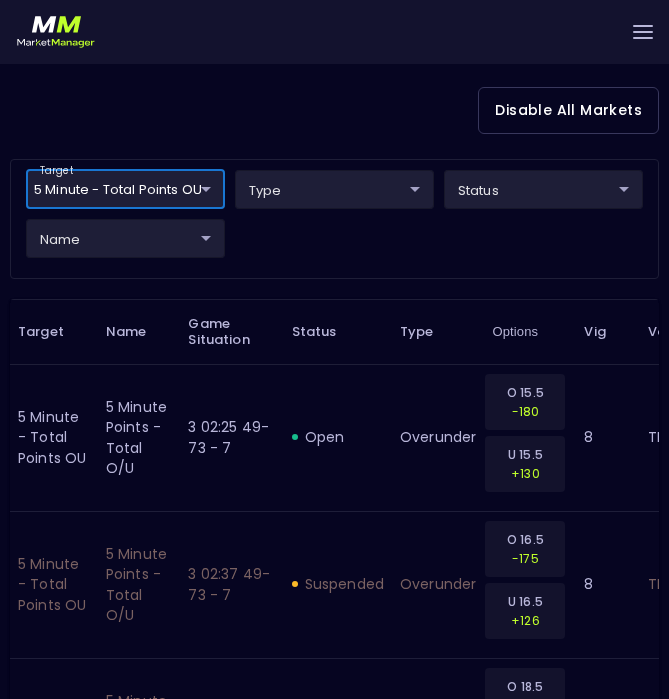 scroll, scrollTop: 0, scrollLeft: 0, axis: both 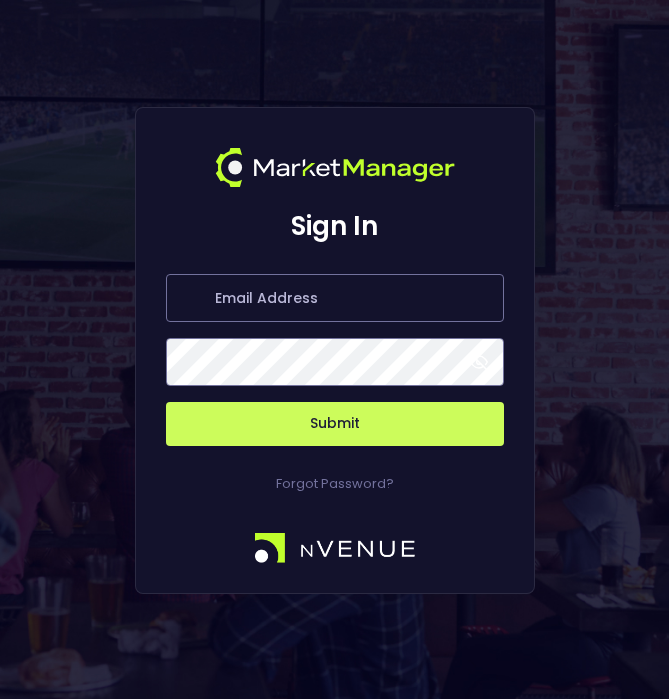 type on "[PERSON_NAME][EMAIL_ADDRESS][DOMAIN_NAME]" 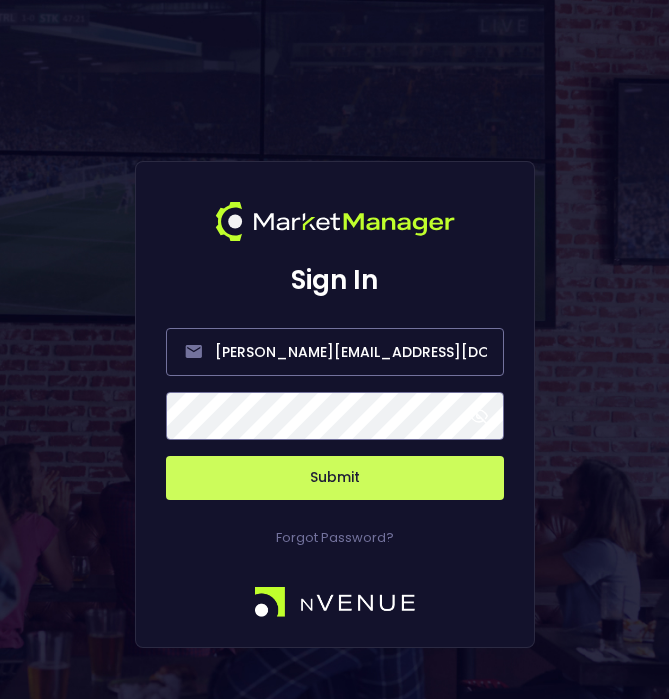 scroll, scrollTop: 0, scrollLeft: 0, axis: both 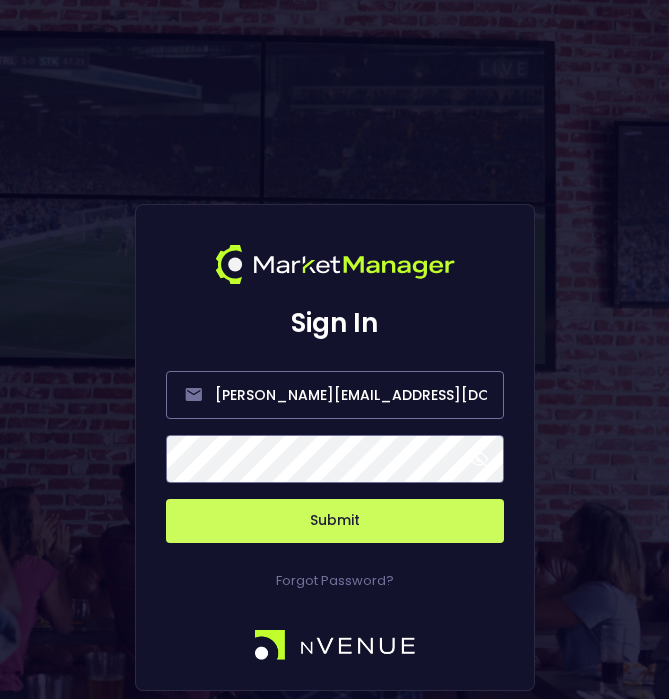 click on "Submit" at bounding box center (335, 521) 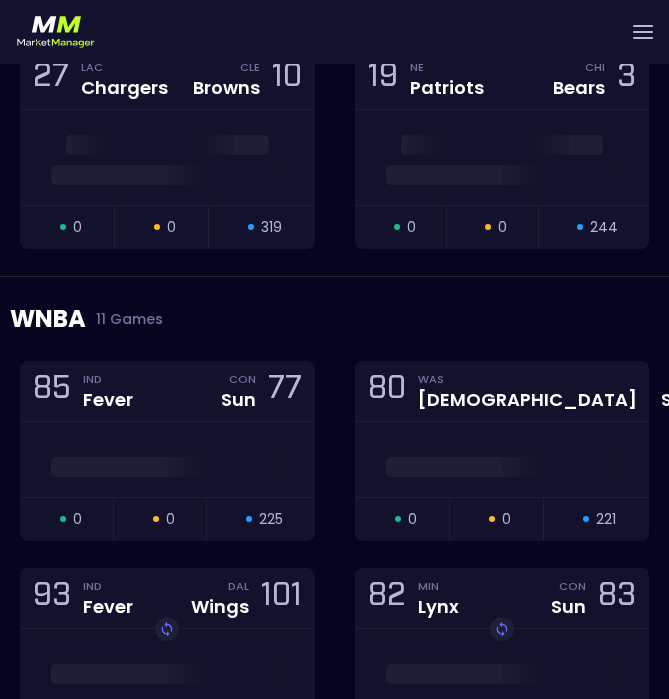 scroll, scrollTop: 1001, scrollLeft: 0, axis: vertical 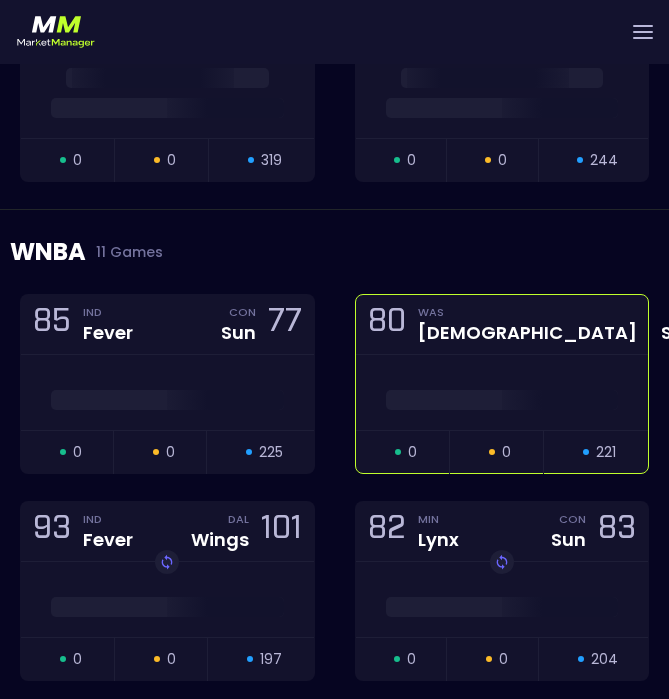 click at bounding box center [502, 395] 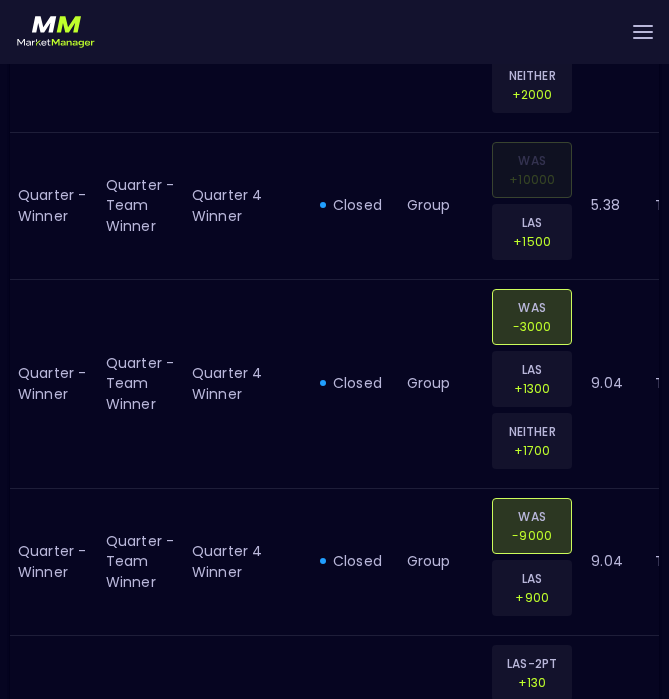 scroll, scrollTop: 918, scrollLeft: 0, axis: vertical 